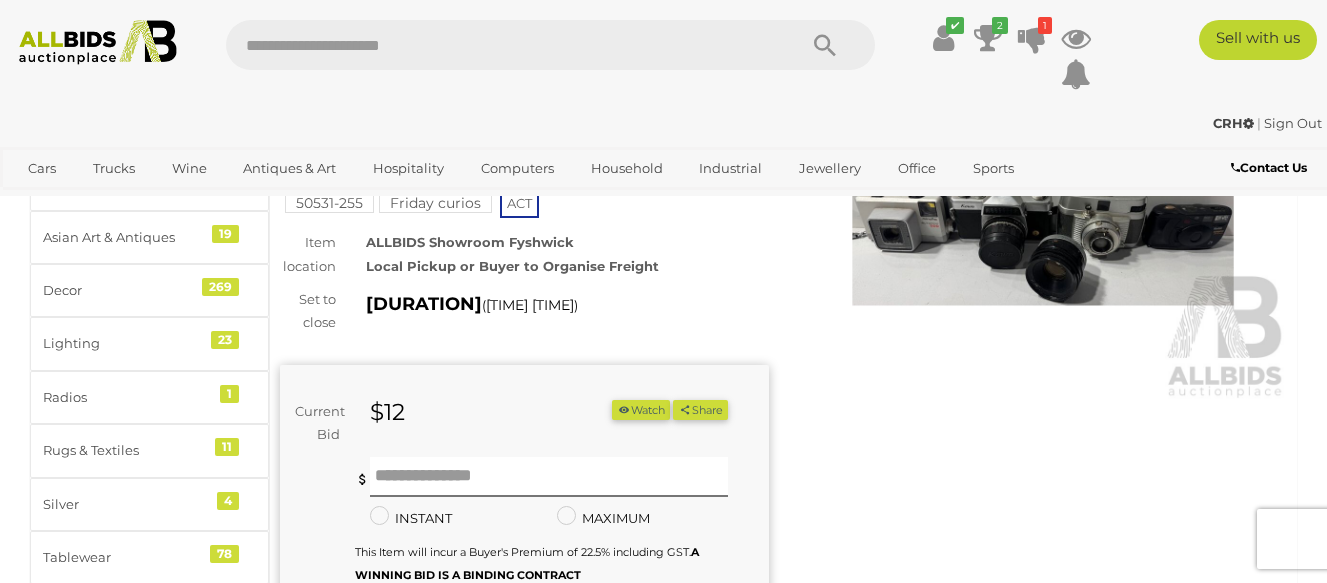 scroll, scrollTop: 200, scrollLeft: 0, axis: vertical 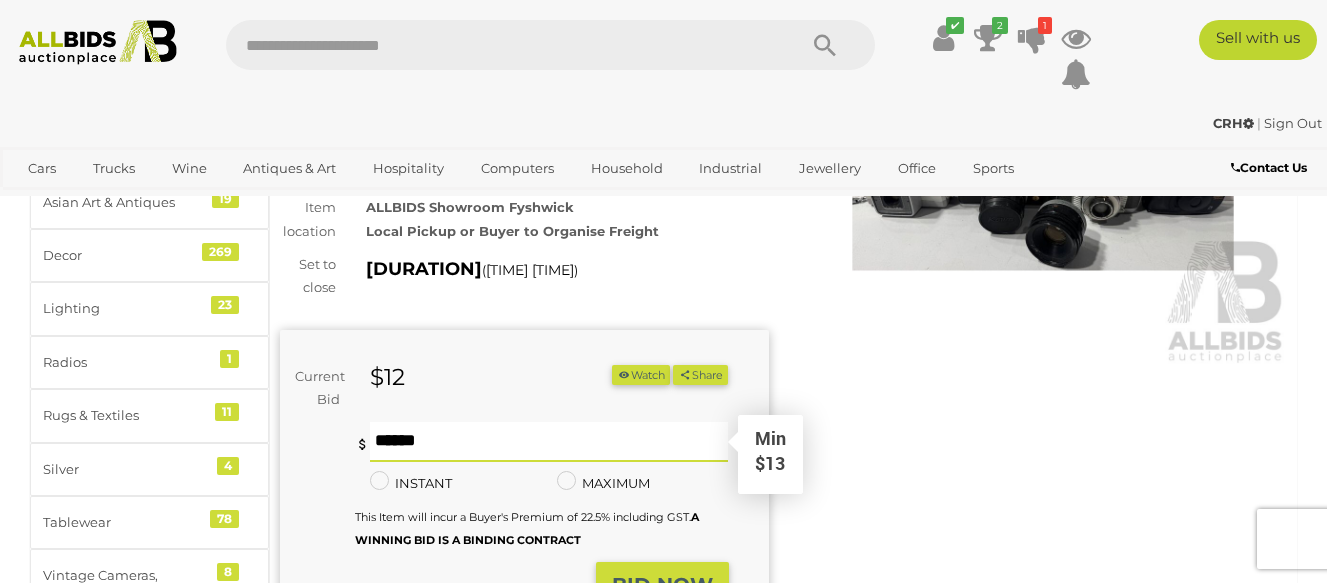 click at bounding box center [549, 442] 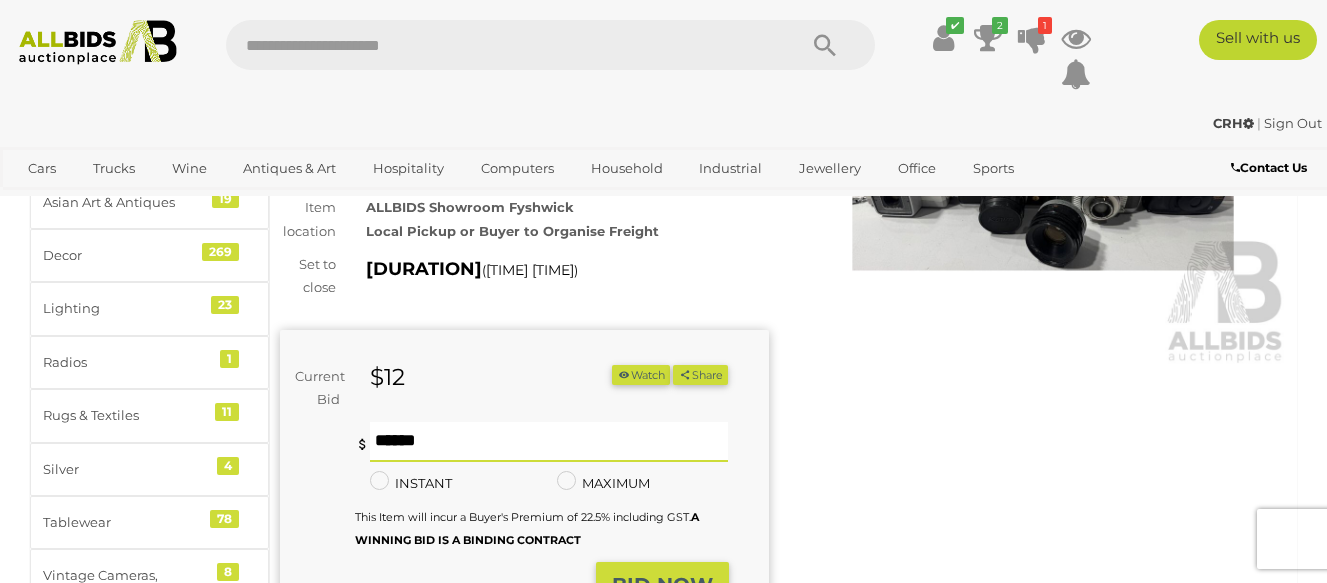 type on "**" 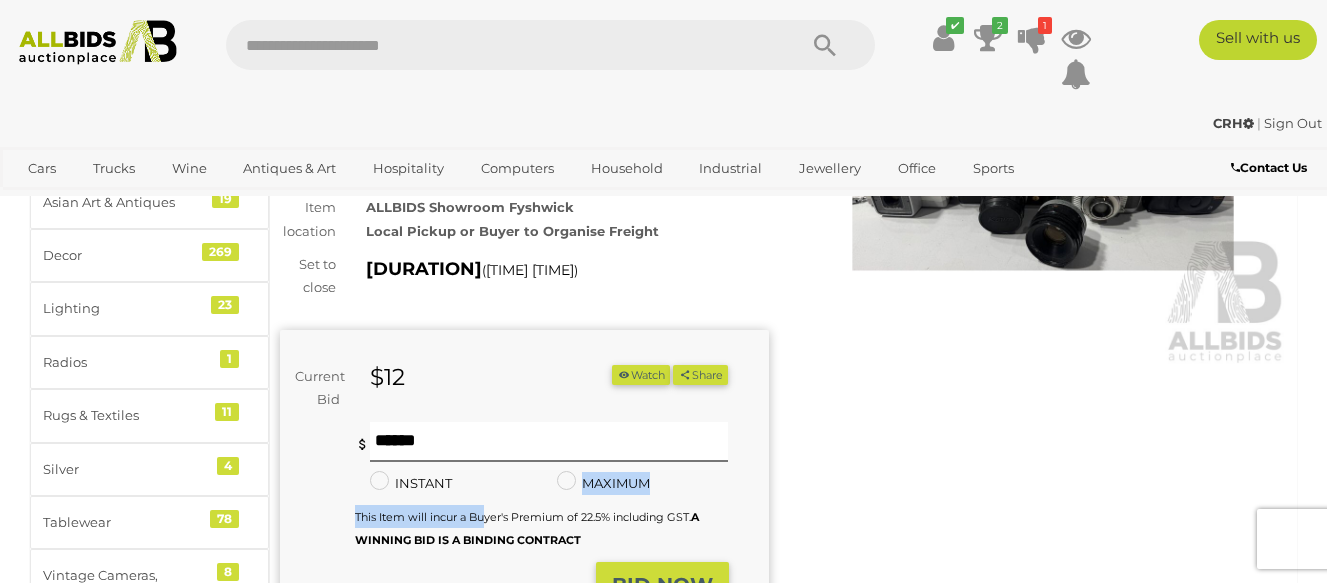 drag, startPoint x: 509, startPoint y: 486, endPoint x: 529, endPoint y: 475, distance: 22.825424 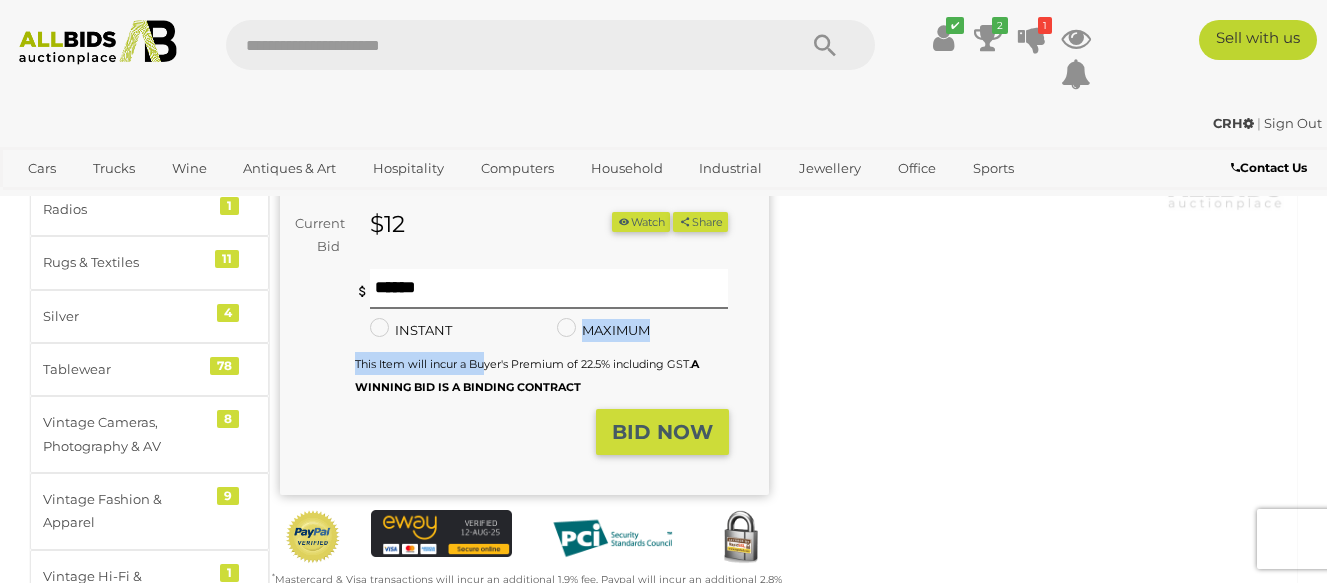scroll, scrollTop: 400, scrollLeft: 0, axis: vertical 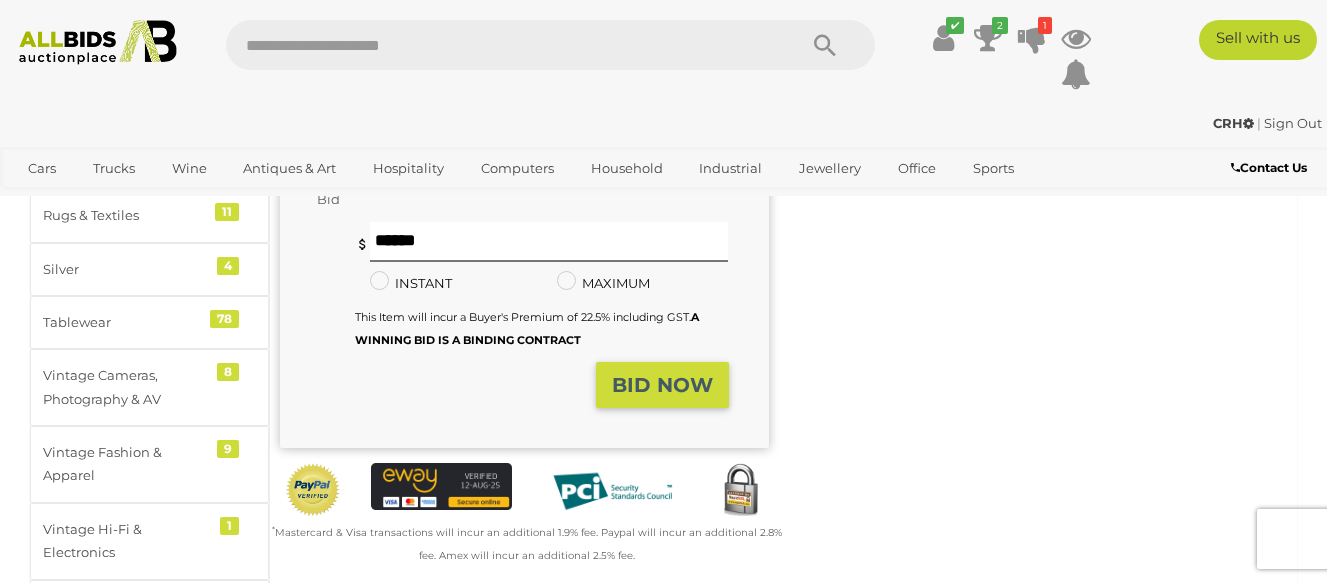 drag, startPoint x: 664, startPoint y: 350, endPoint x: 663, endPoint y: 375, distance: 25.019993 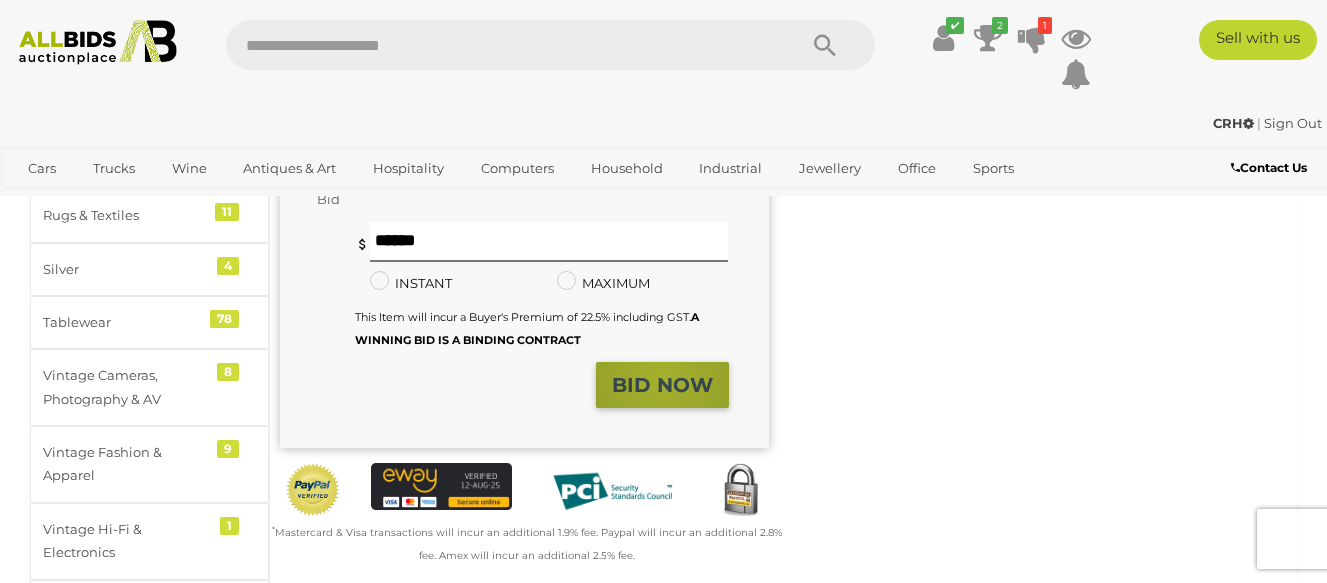 click on "BID NOW" at bounding box center [662, 385] 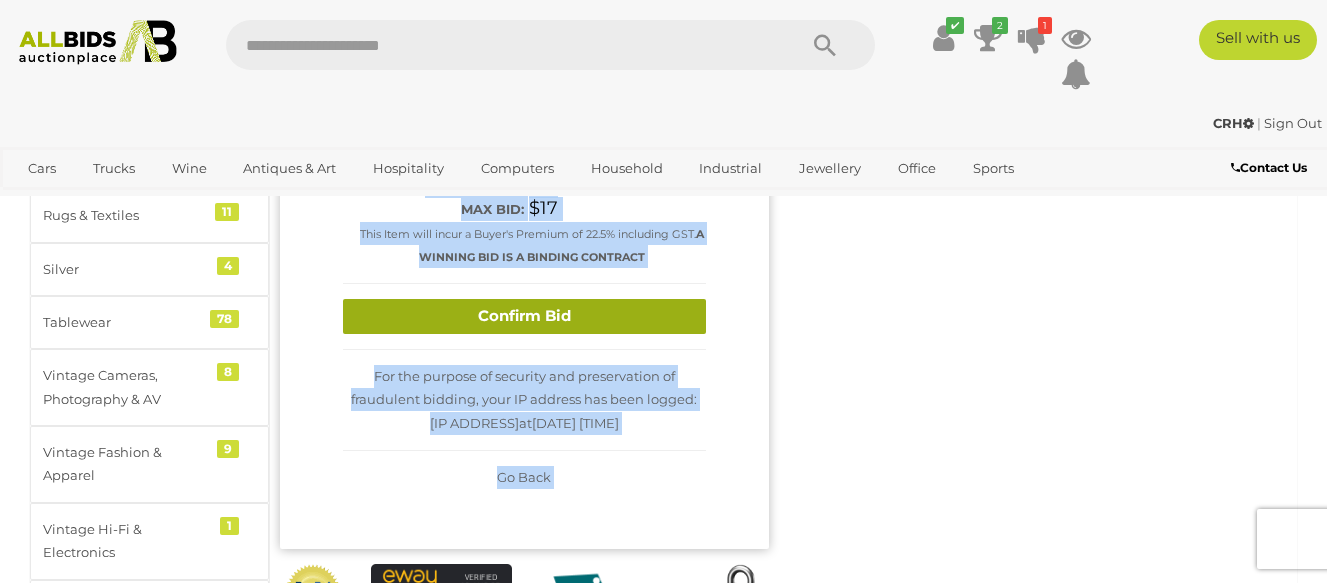 click on "Confirm Bid" at bounding box center [524, 316] 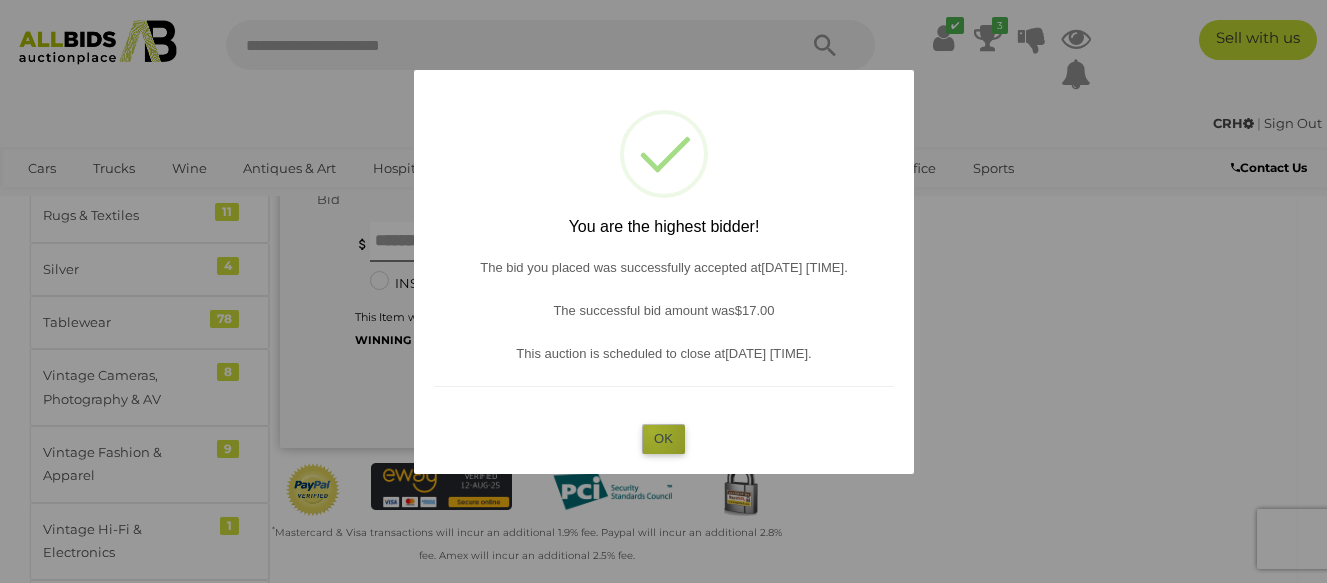 click on "OK" at bounding box center [663, 438] 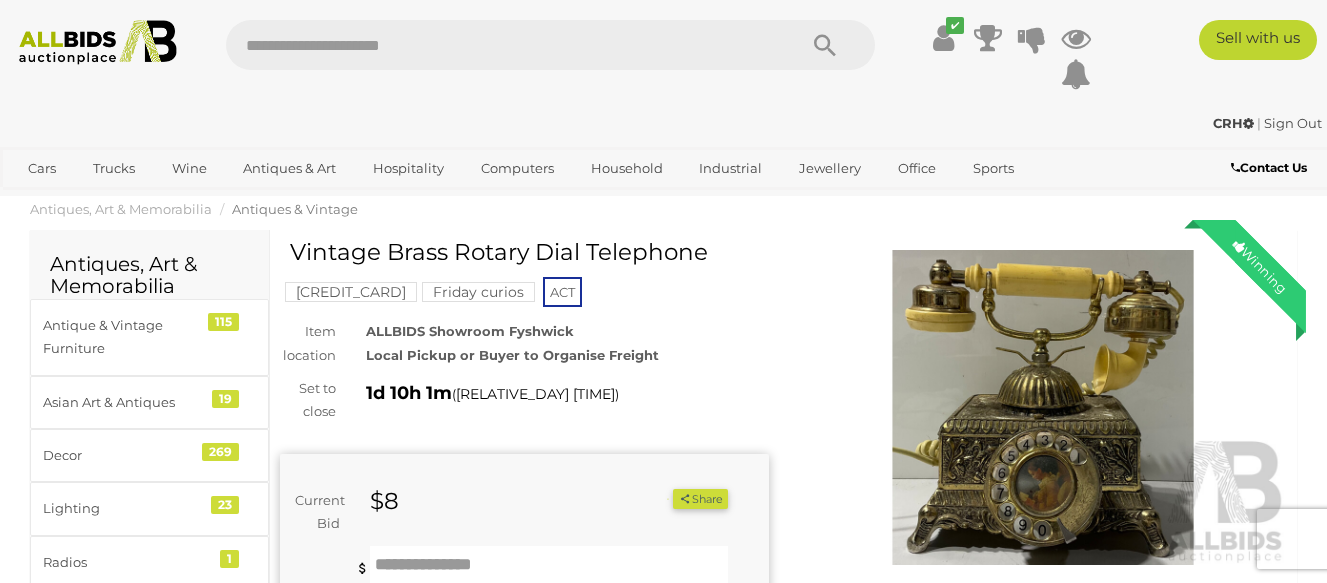 scroll, scrollTop: 0, scrollLeft: 0, axis: both 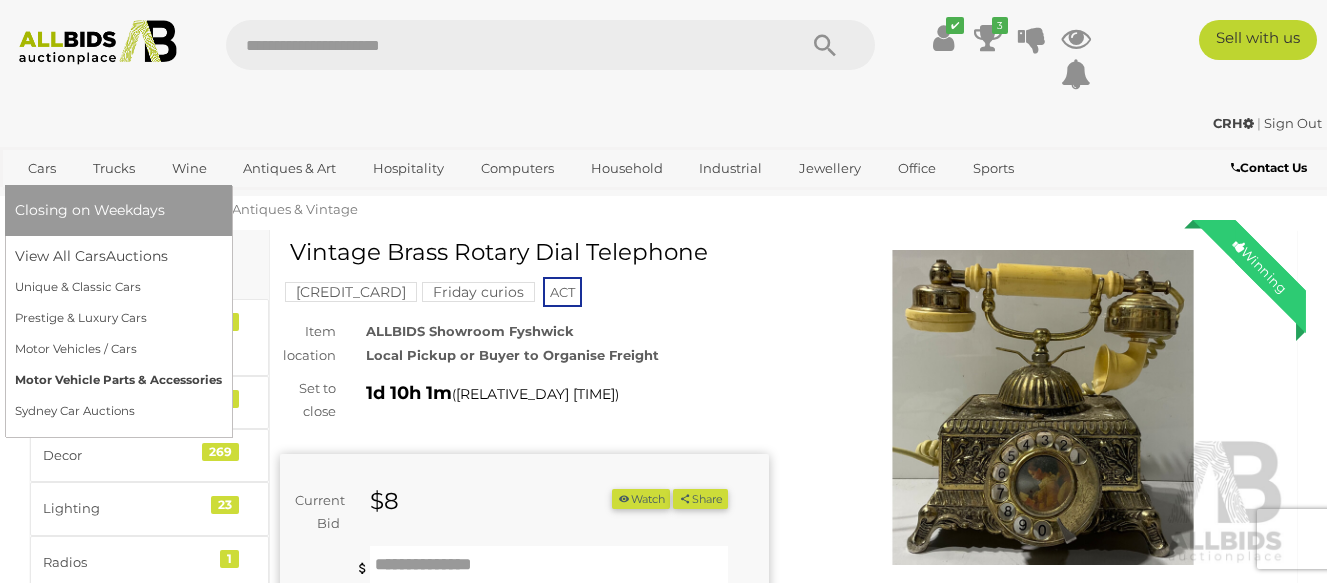 click on "Motor Vehicle Parts & Accessories" at bounding box center [118, 380] 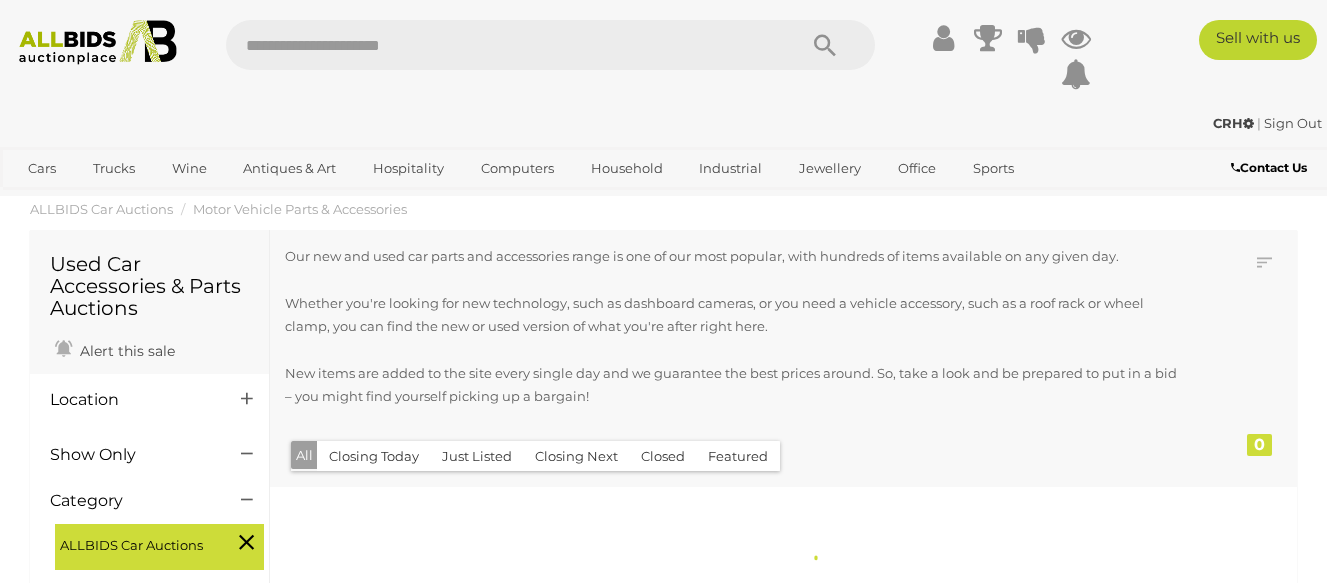 scroll, scrollTop: 0, scrollLeft: 0, axis: both 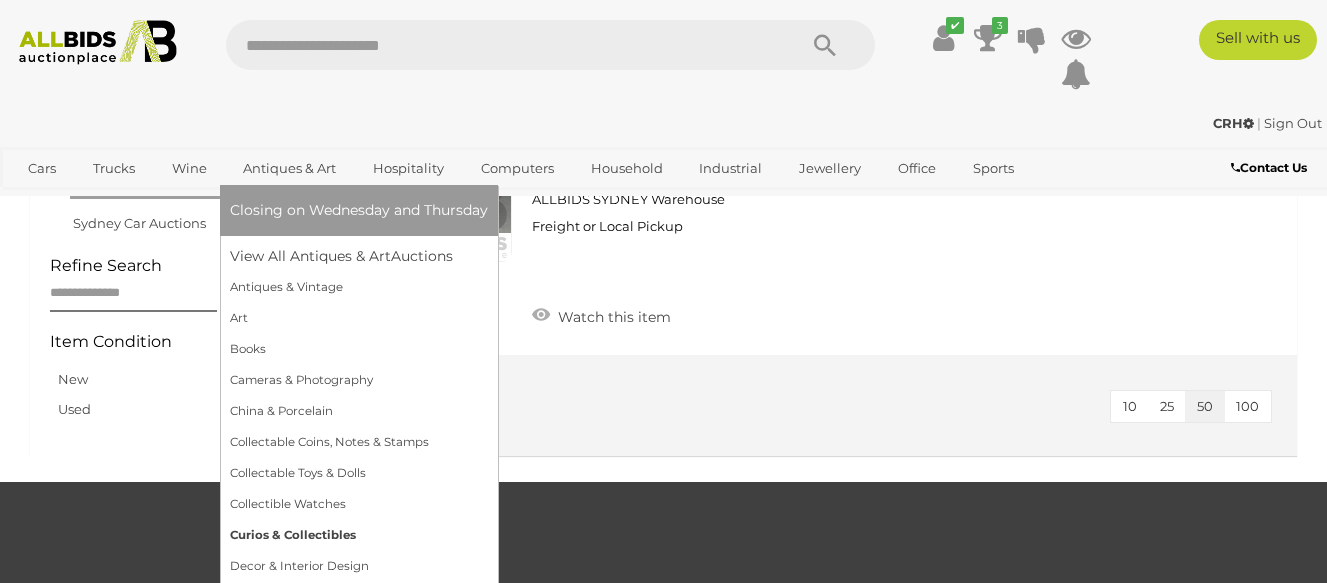 click on "Curios & Collectibles" at bounding box center (359, 535) 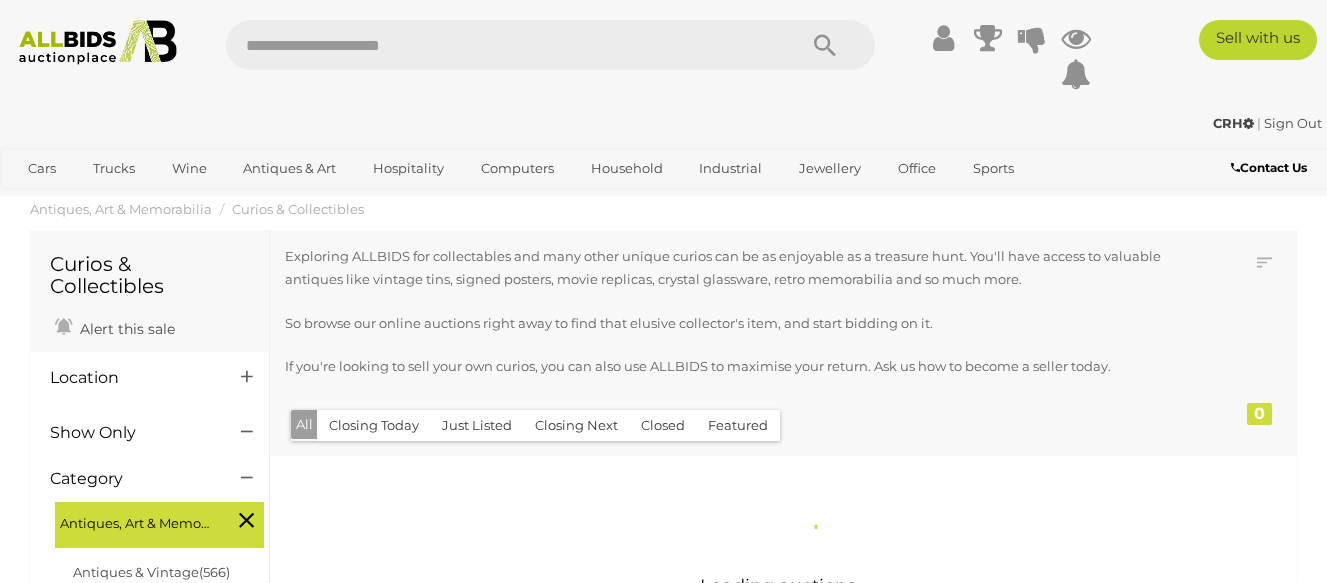 scroll, scrollTop: 0, scrollLeft: 0, axis: both 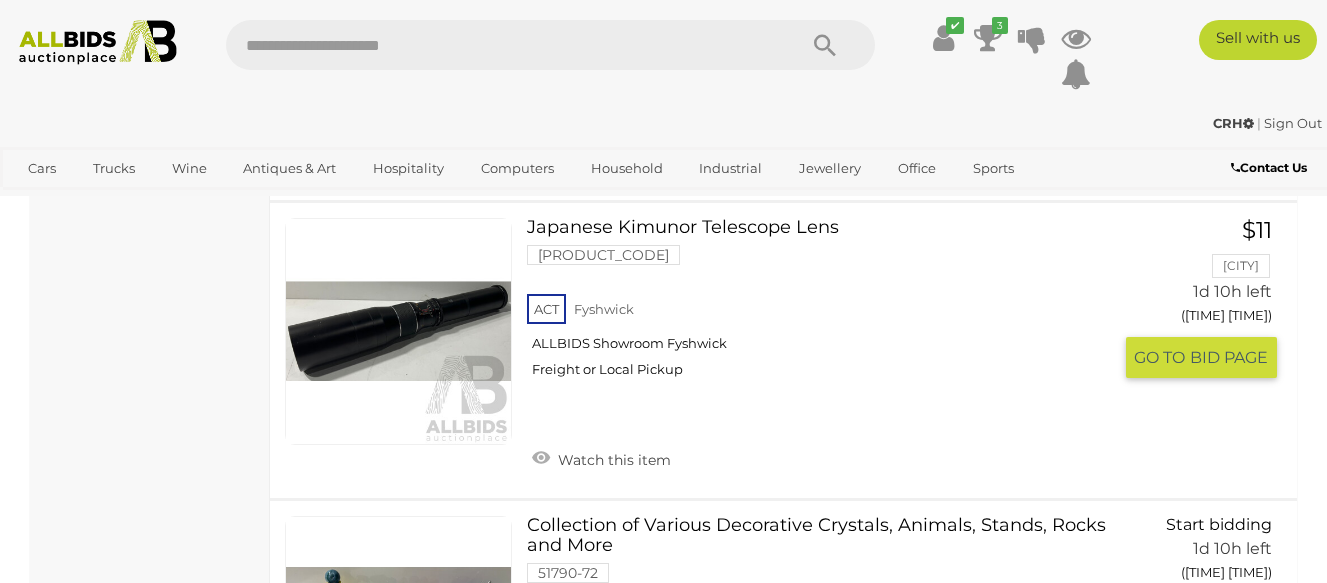 click on "Japanese Kimunor Telescope Lens
[PRODUCT_CODE]
ACT
Fyshwick ALLBIDS Showroom Fyshwick" at bounding box center (826, 305) 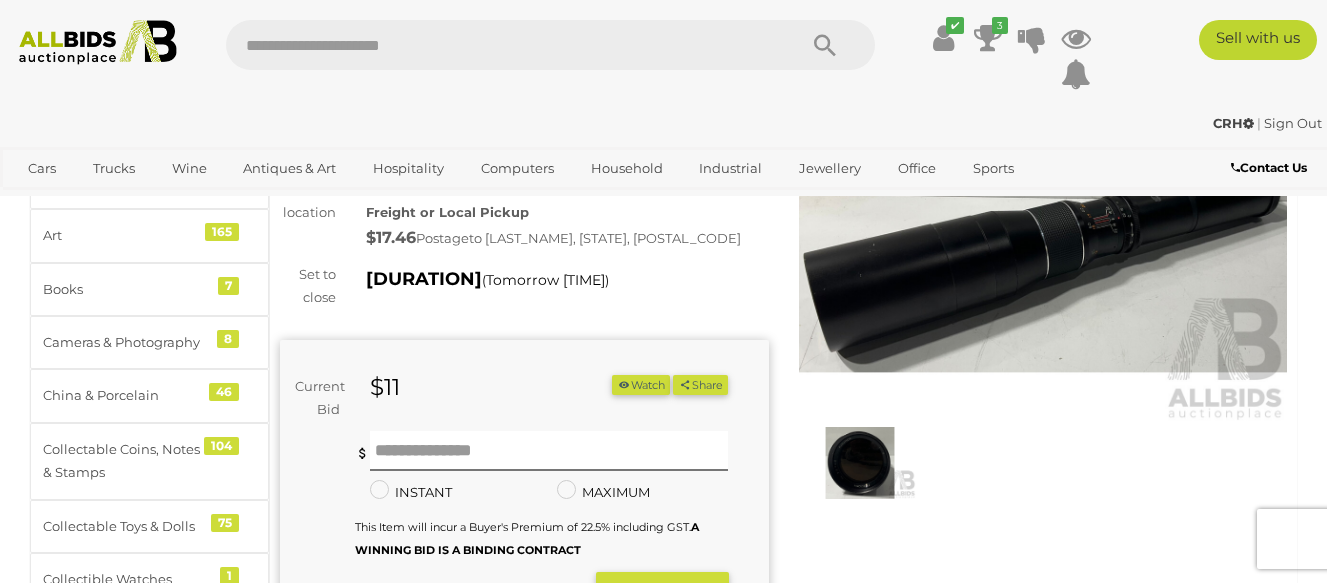 scroll, scrollTop: 100, scrollLeft: 0, axis: vertical 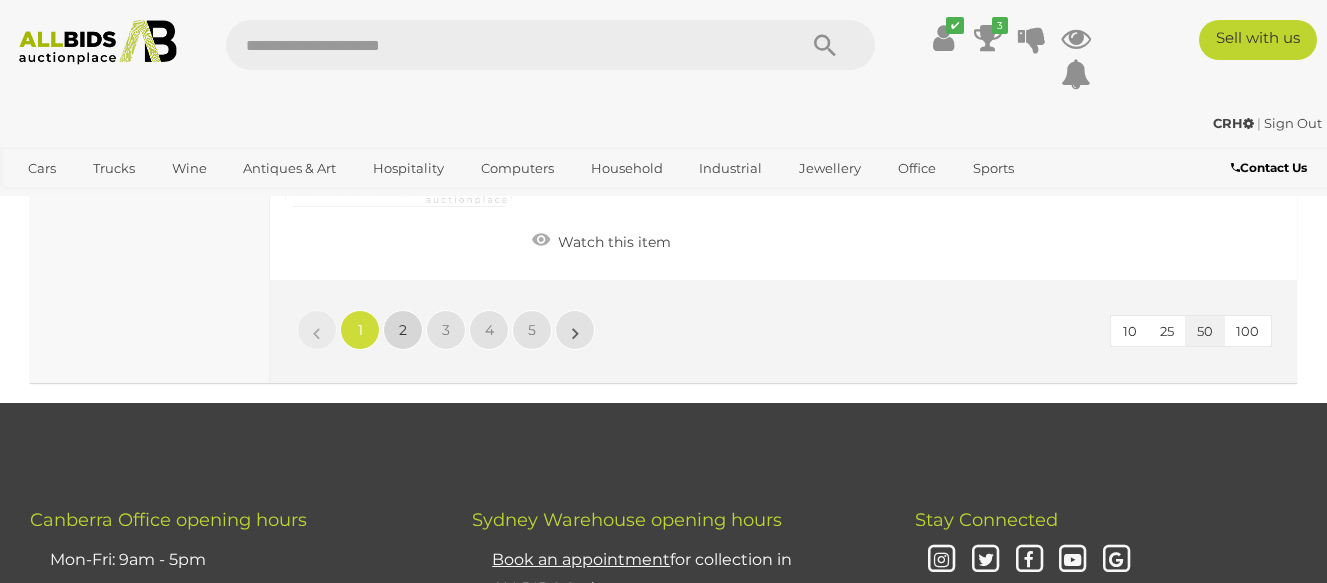 click on "2" at bounding box center [317, 330] 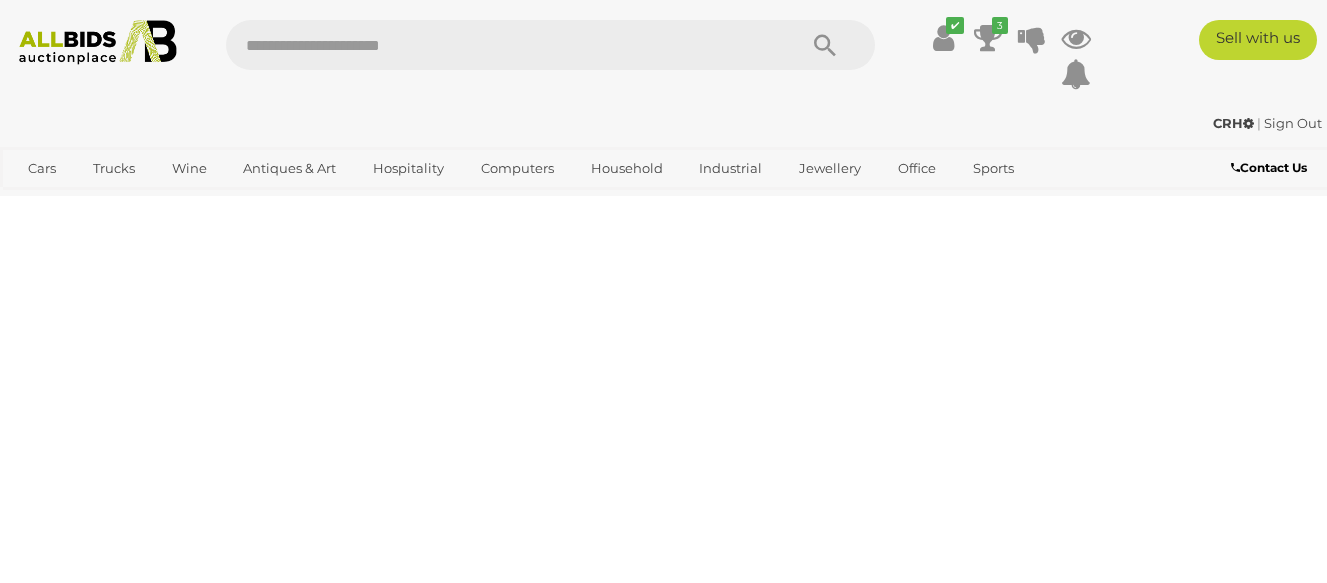 scroll, scrollTop: 289, scrollLeft: 0, axis: vertical 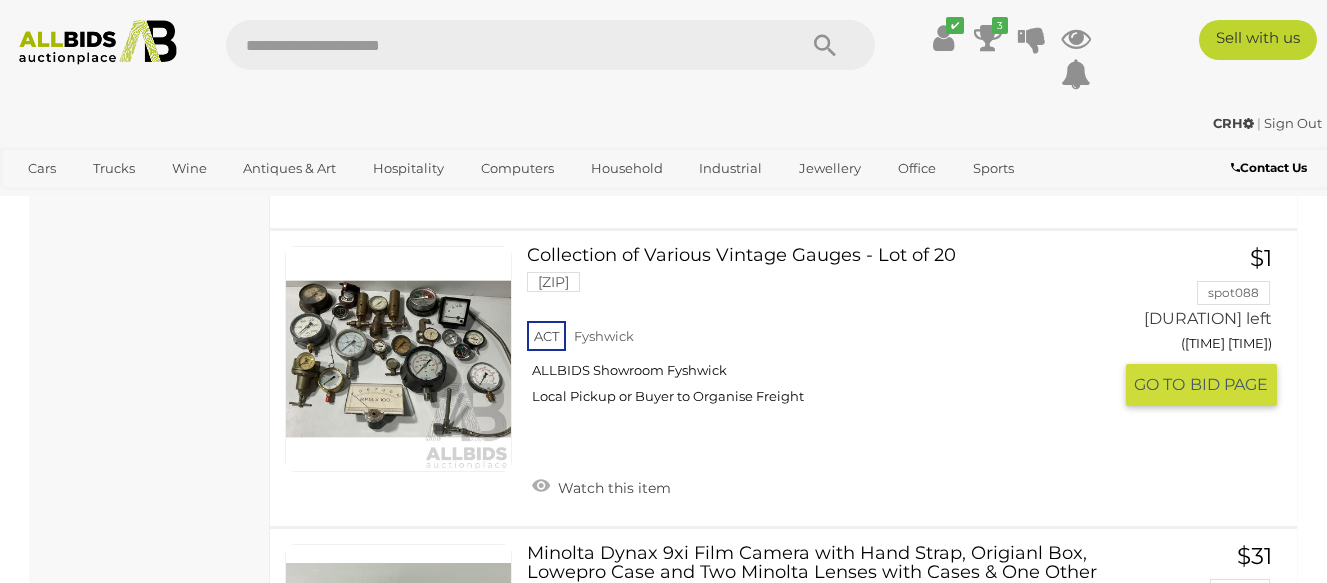 click on "Collection of Various Vintage Gauges - Lot of 20
51791-142
ACT
Fyshwick" at bounding box center (826, 333) 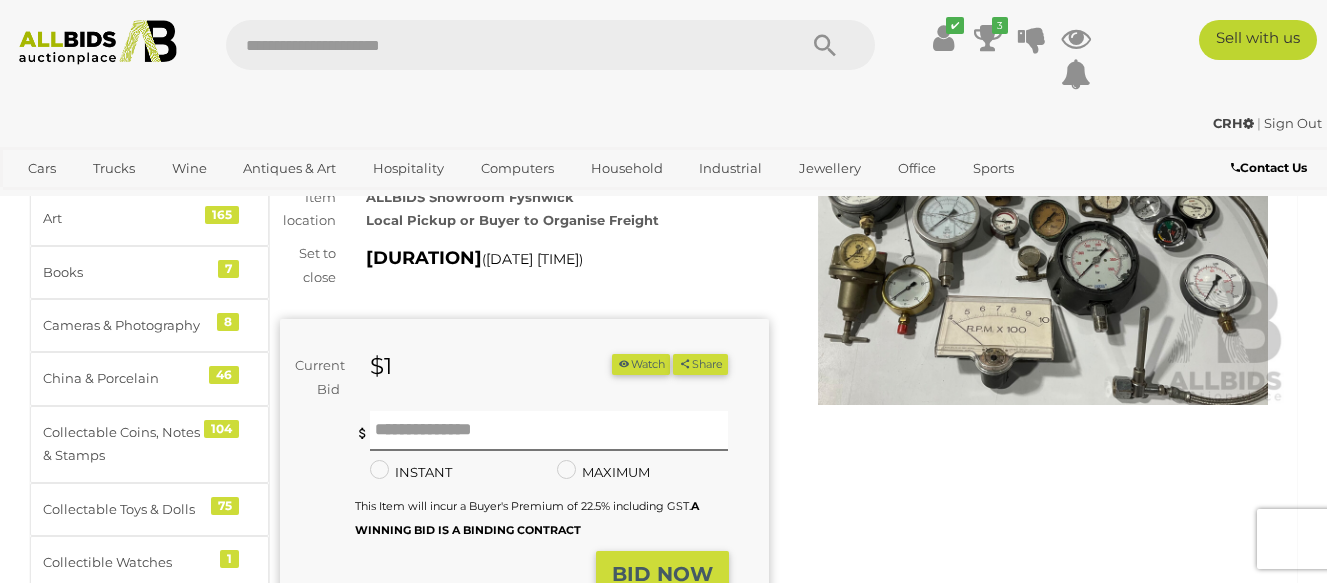scroll, scrollTop: 200, scrollLeft: 0, axis: vertical 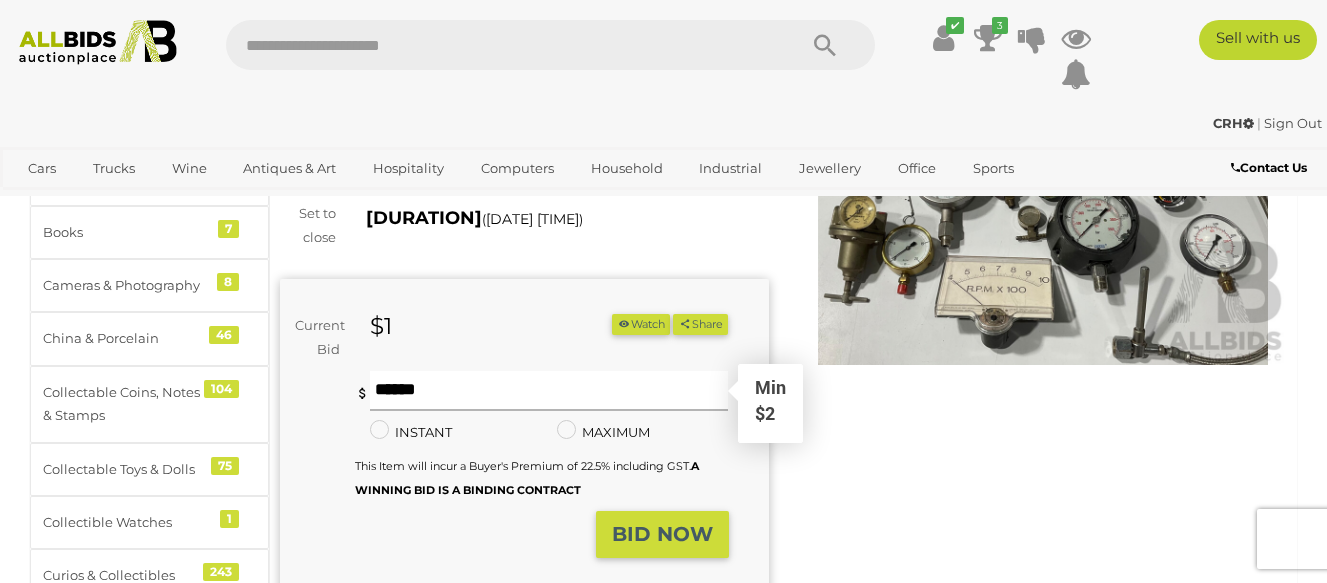 click at bounding box center [549, 391] 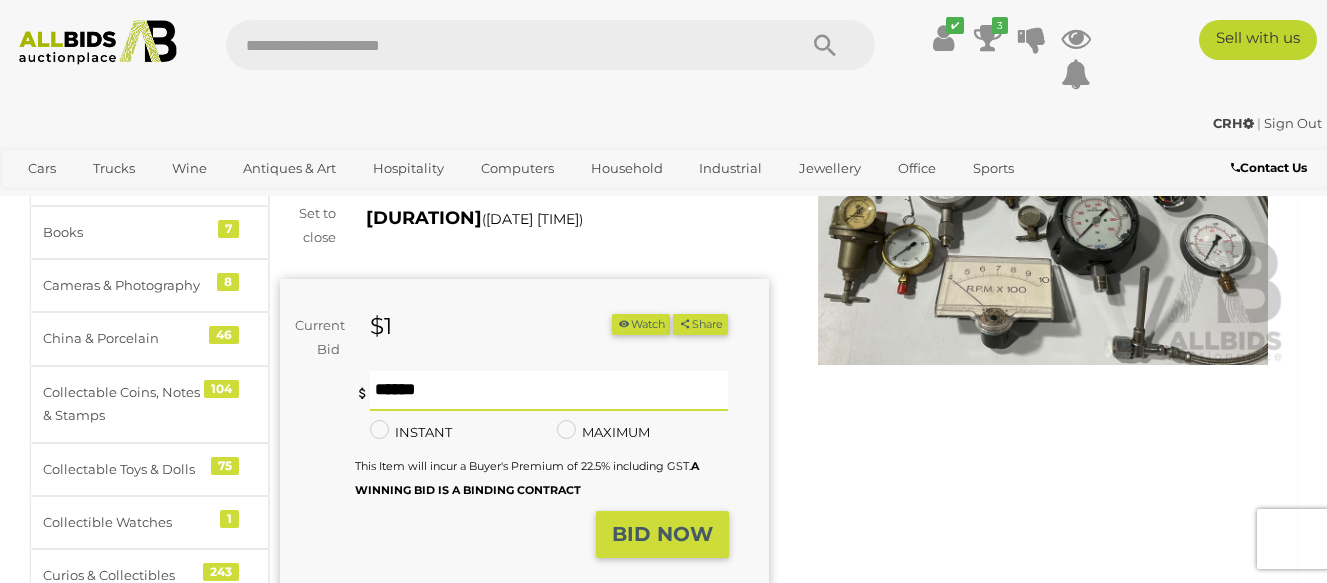 type on "**" 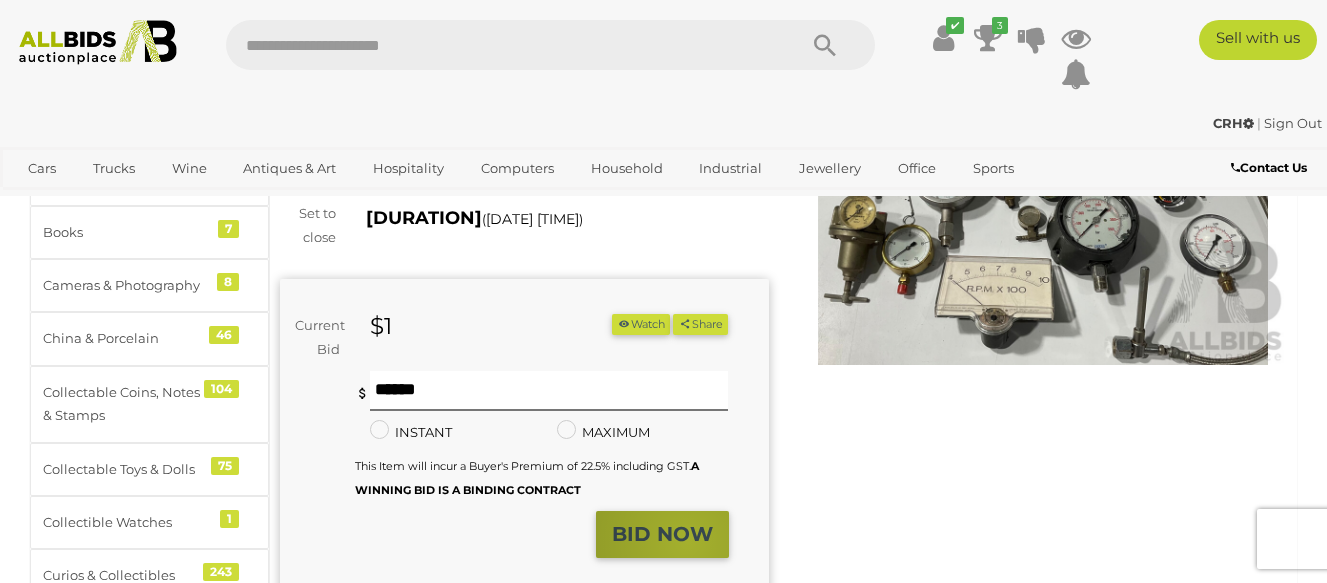 click on "BID NOW" at bounding box center (662, 534) 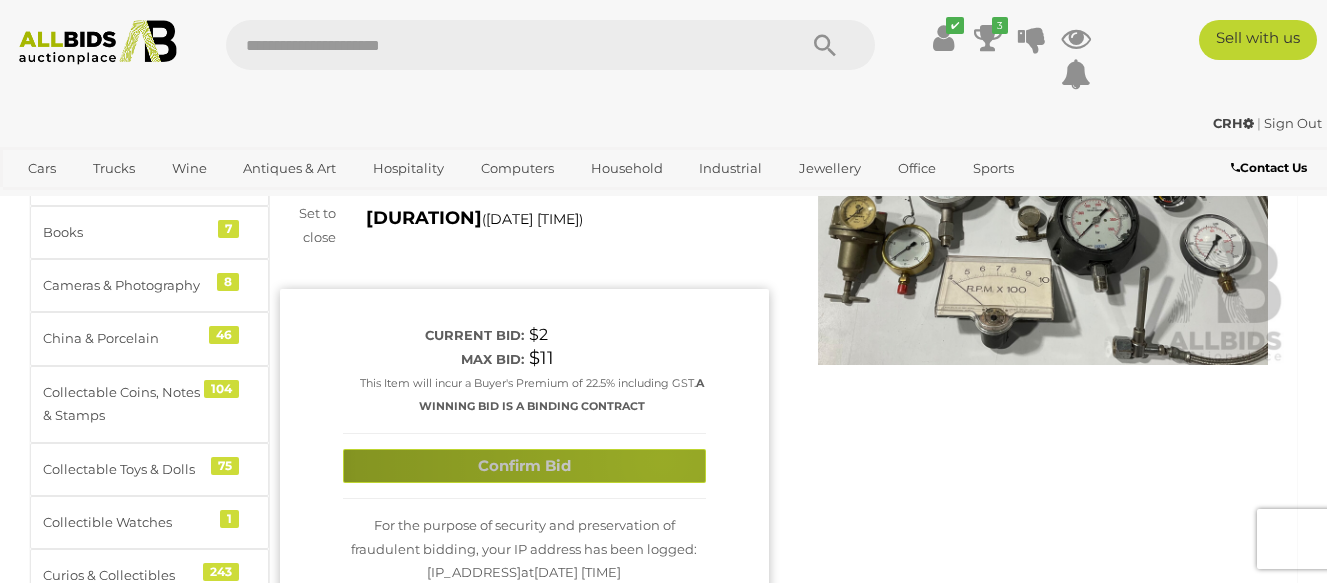 click on "Confirm Bid" at bounding box center (524, 466) 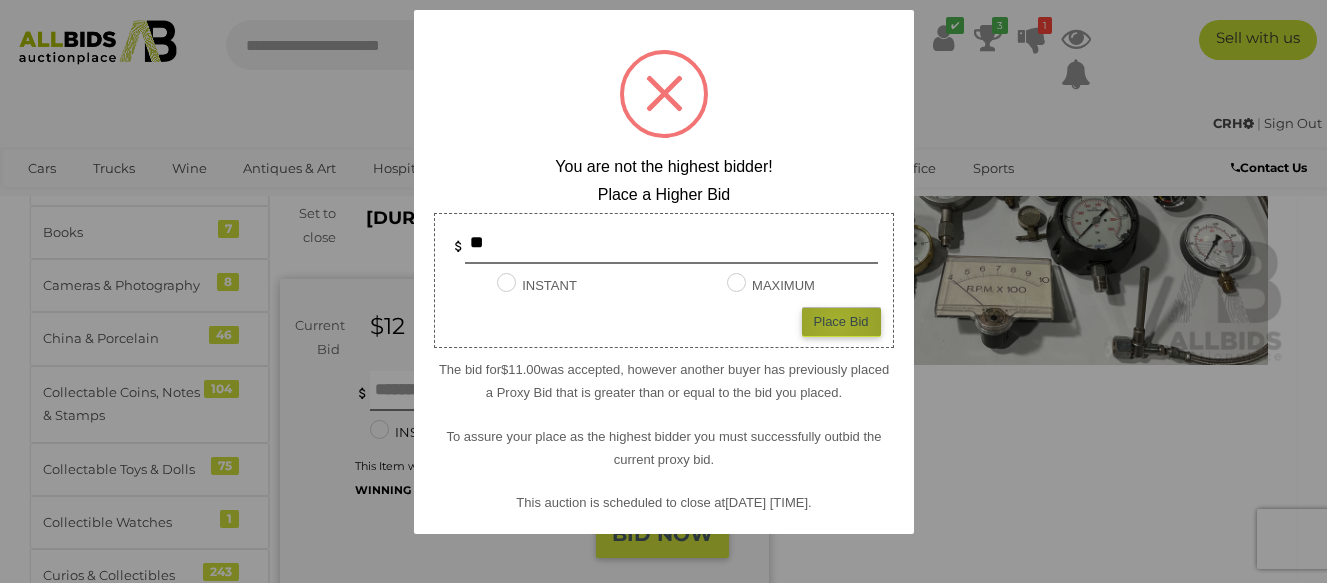 click on "Place Bid" at bounding box center (841, 321) 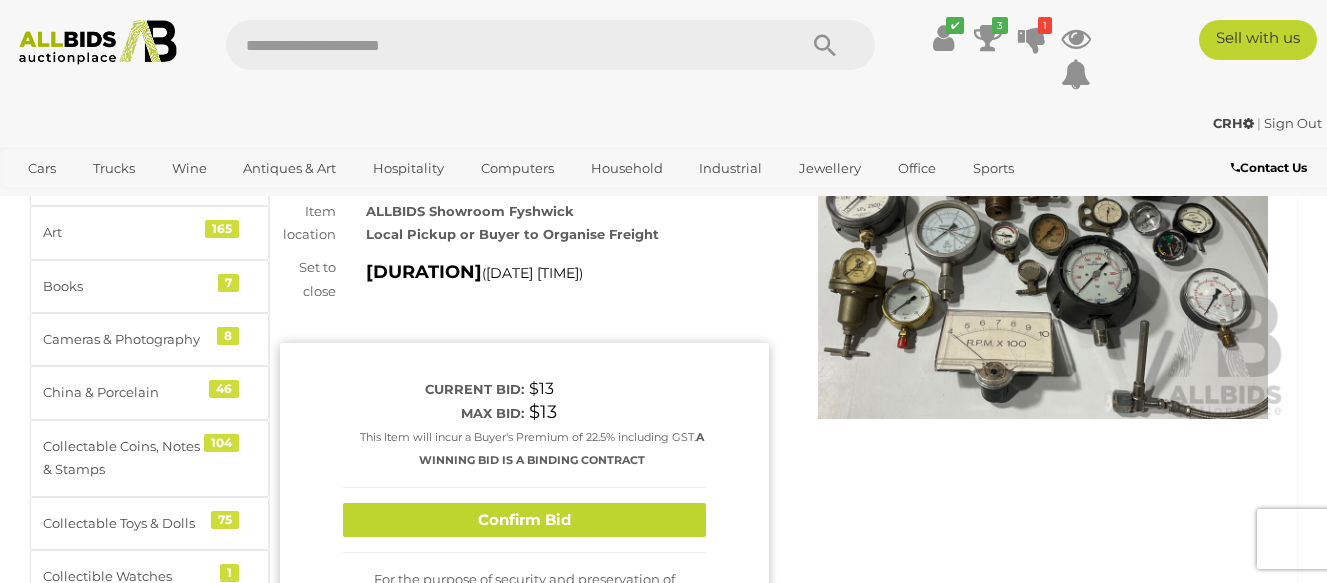 scroll, scrollTop: 100, scrollLeft: 0, axis: vertical 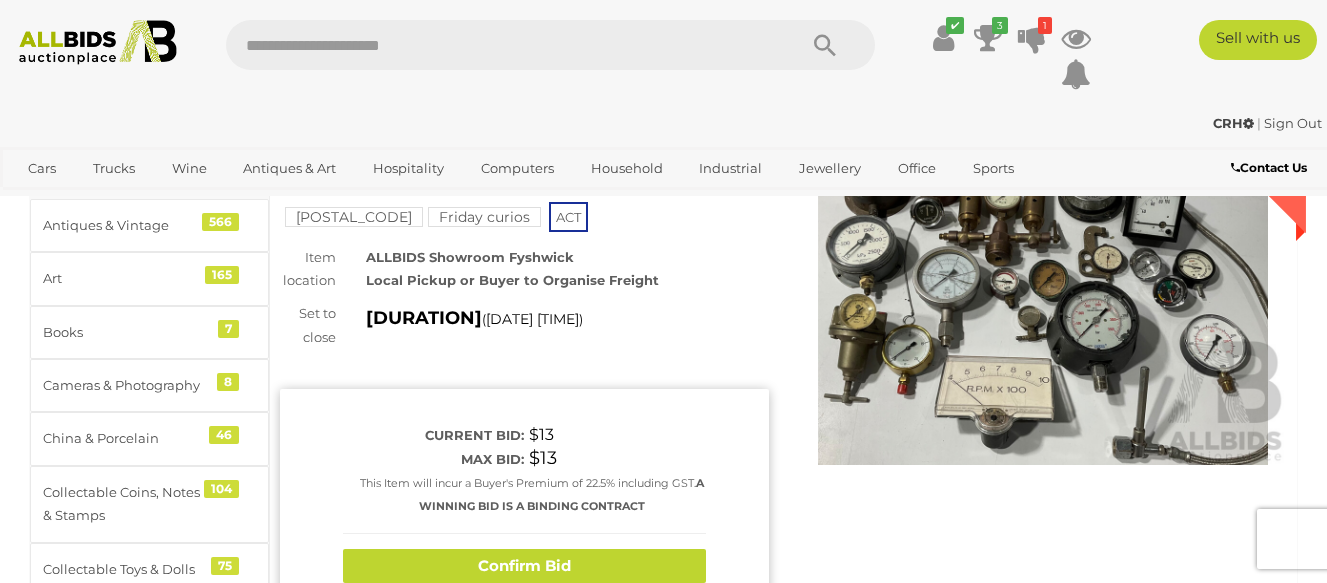 click on "Current bid:
$13
Max bid:
$13" at bounding box center (524, 589) 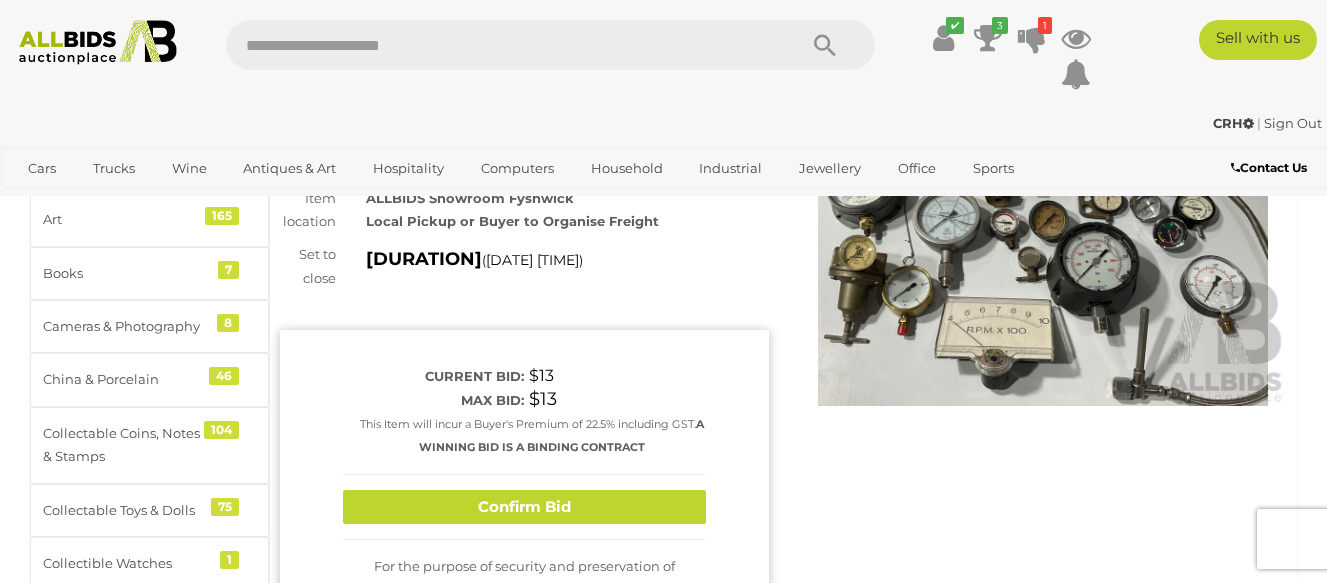 scroll, scrollTop: 200, scrollLeft: 0, axis: vertical 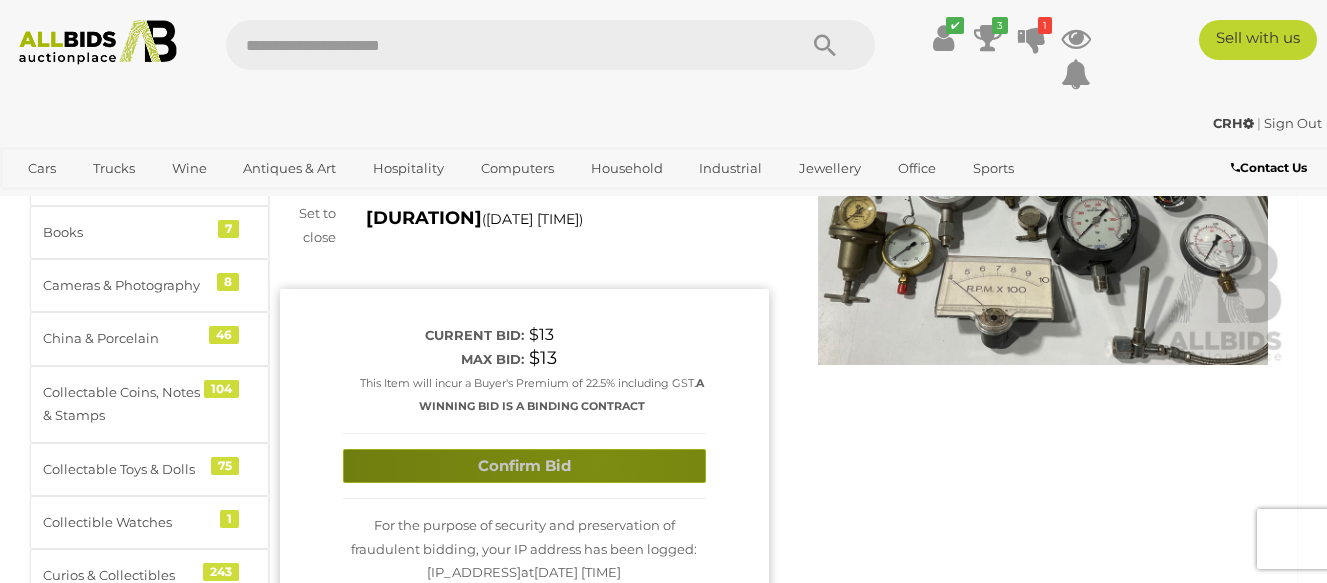 click on "Confirm Bid" at bounding box center (524, 466) 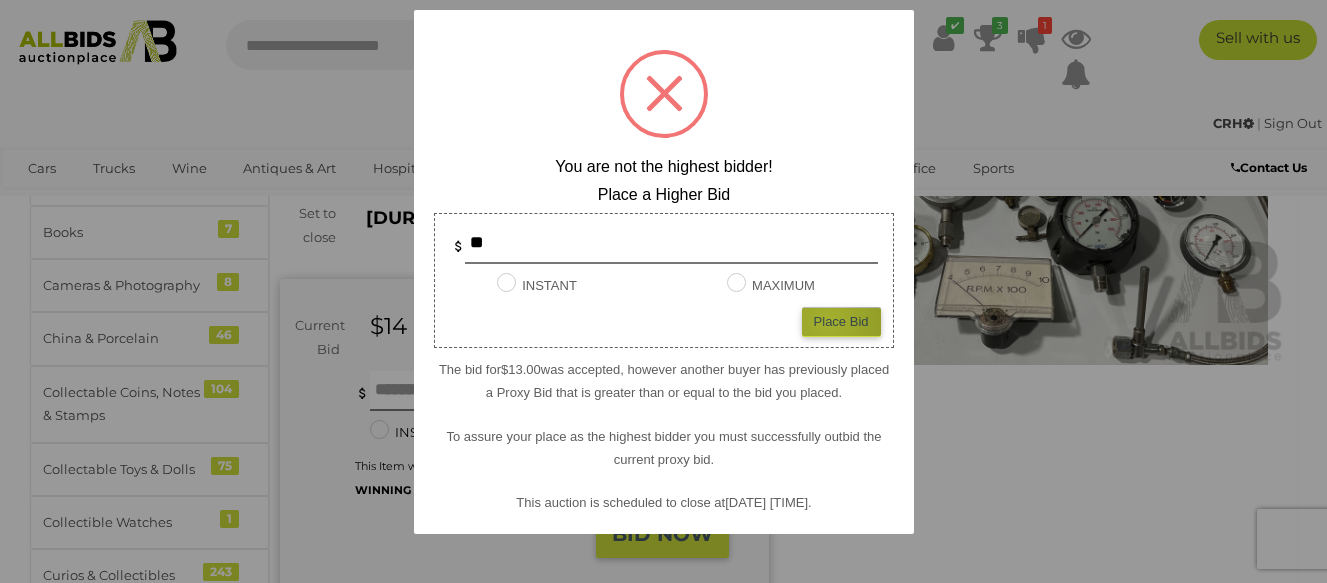 click on "Place Bid" at bounding box center (841, 321) 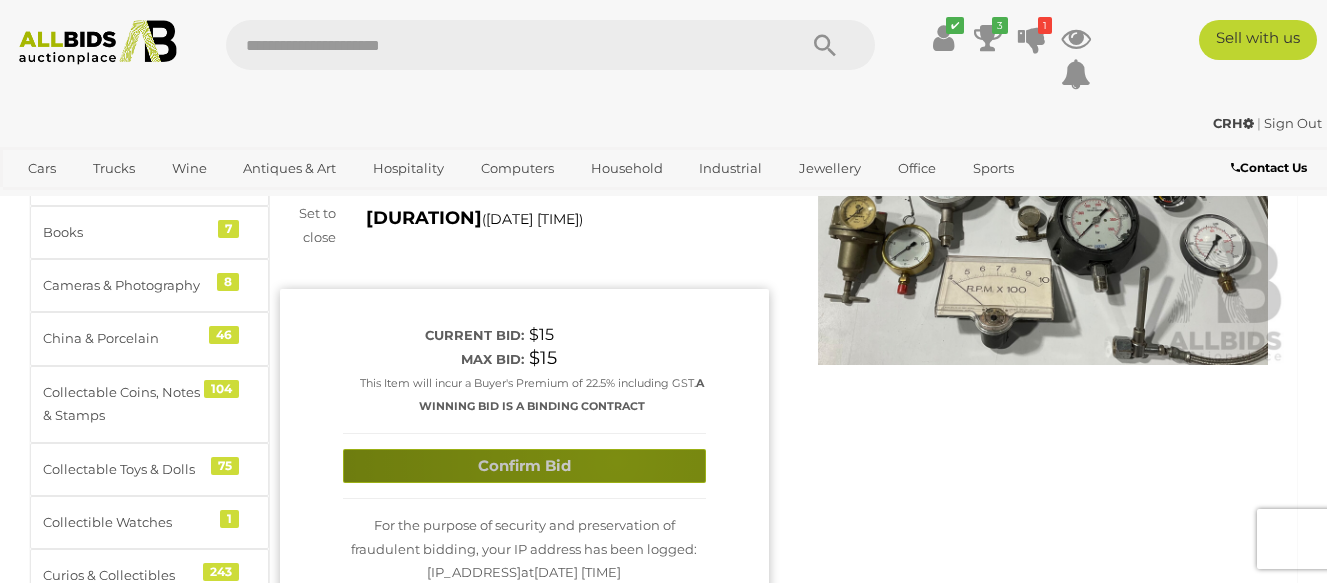 click on "Confirm Bid" at bounding box center [524, 466] 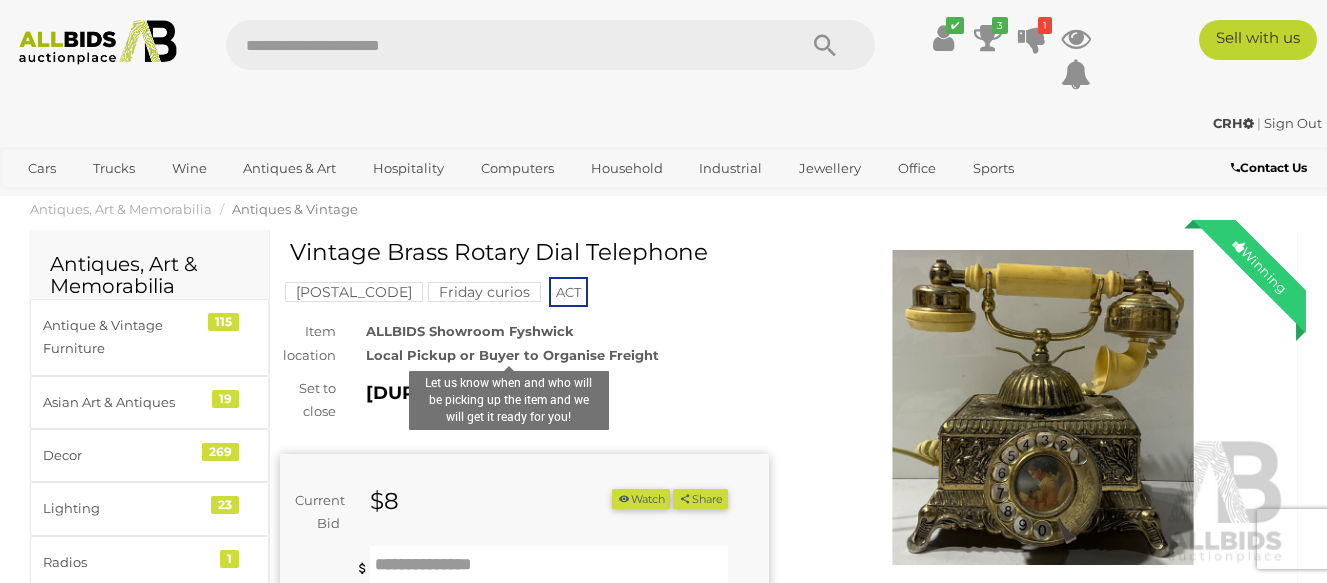 scroll, scrollTop: 0, scrollLeft: 0, axis: both 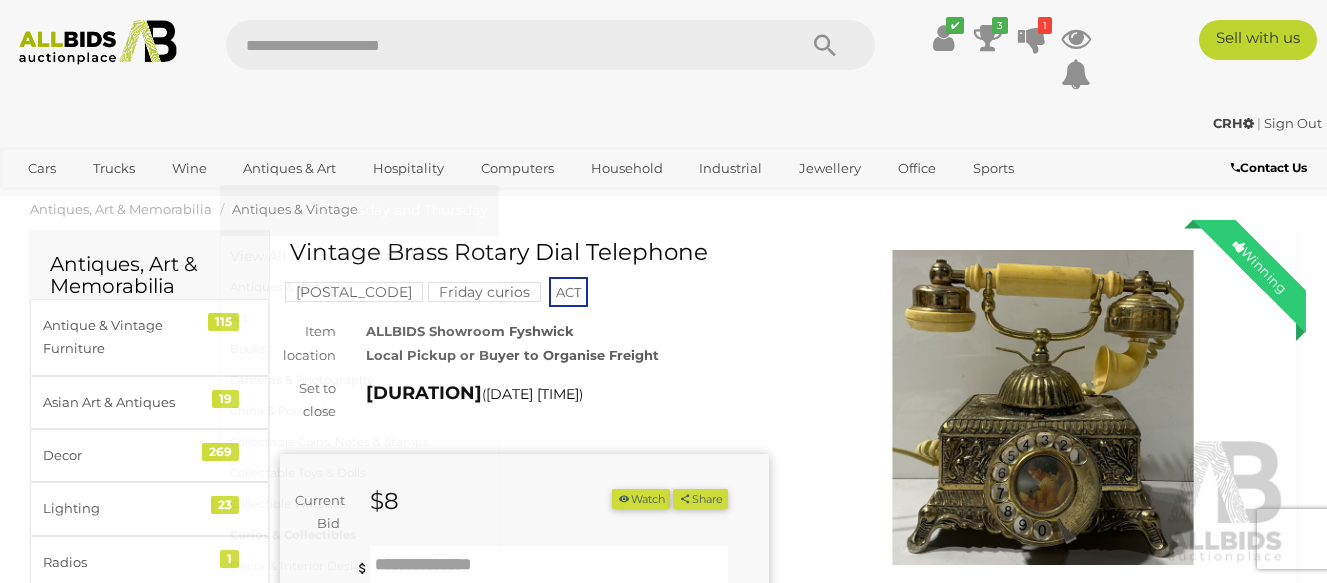 click on "Curios & Collectibles" at bounding box center (359, 535) 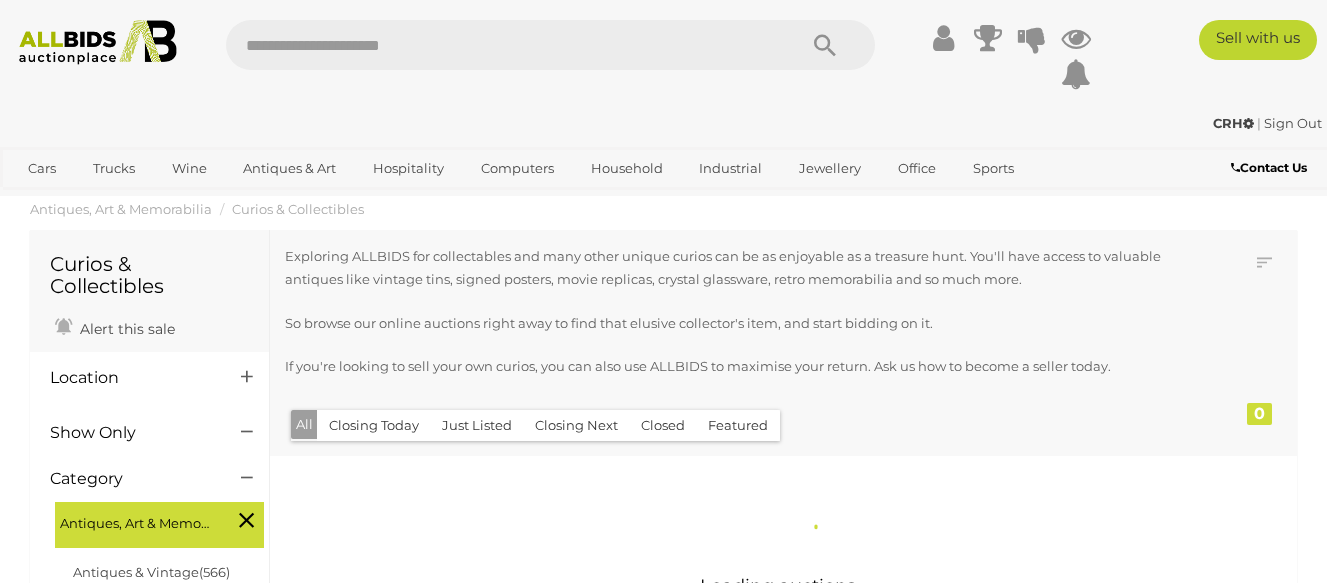 scroll, scrollTop: 0, scrollLeft: 0, axis: both 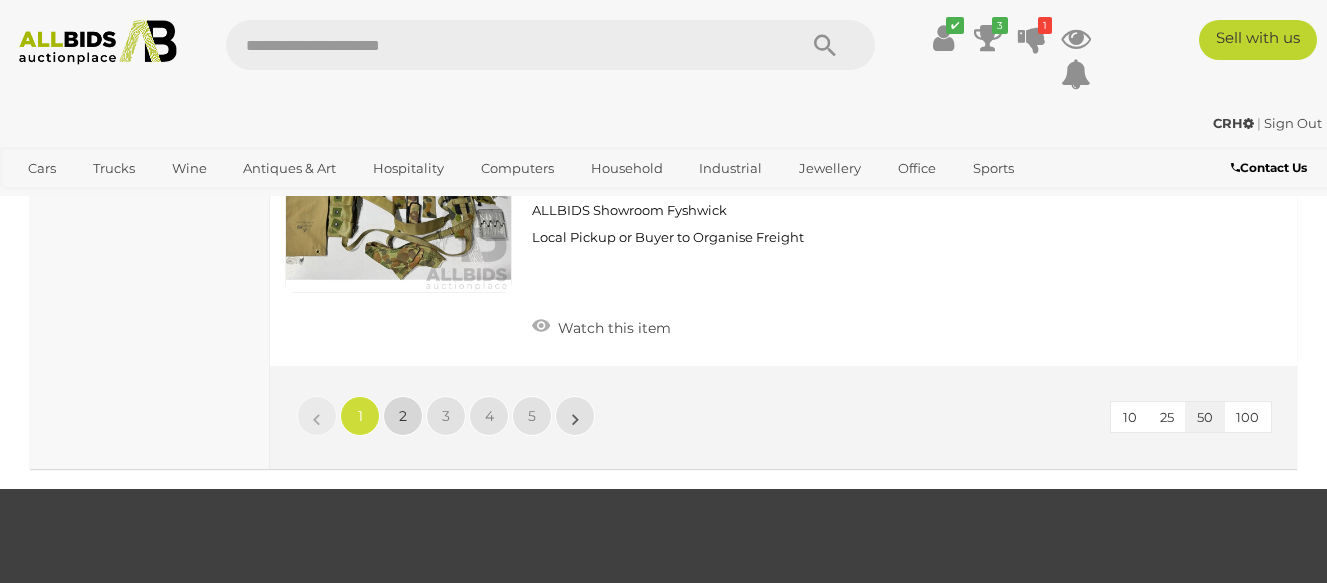 click on "2" at bounding box center [360, 416] 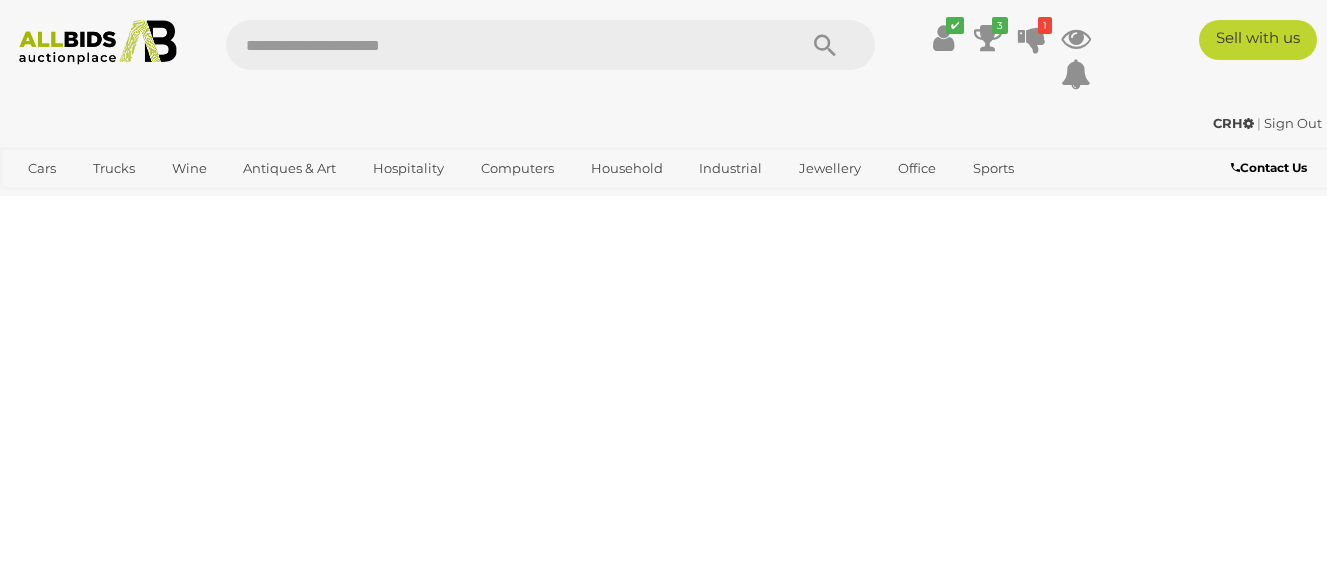 scroll, scrollTop: 289, scrollLeft: 0, axis: vertical 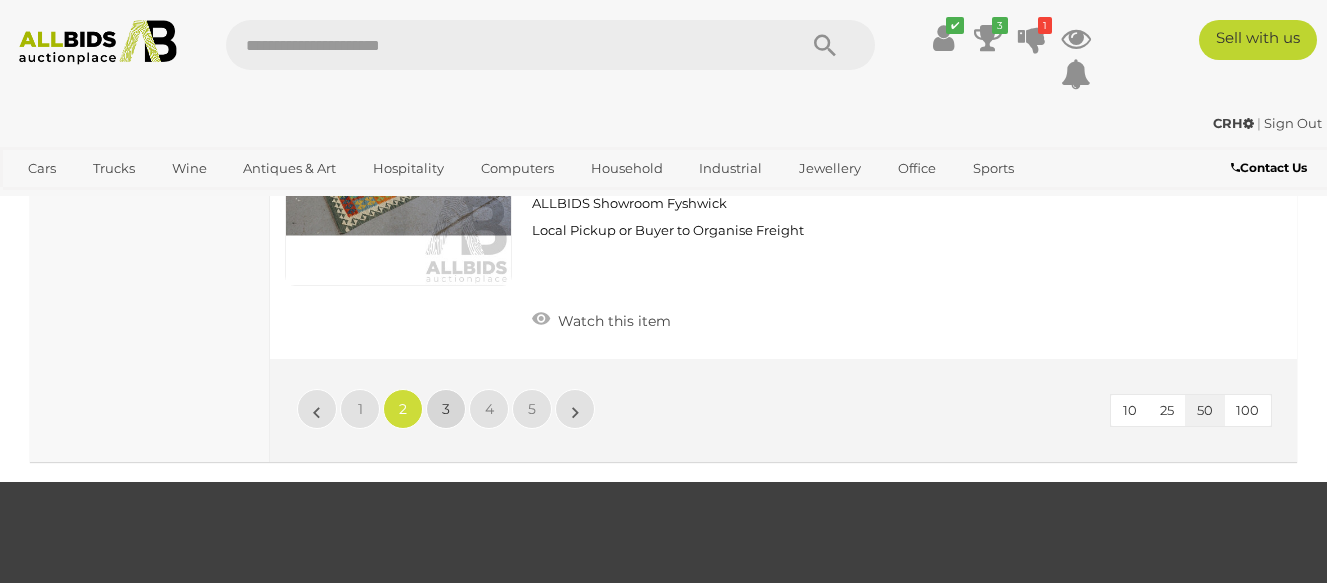 click on "3" at bounding box center (360, 409) 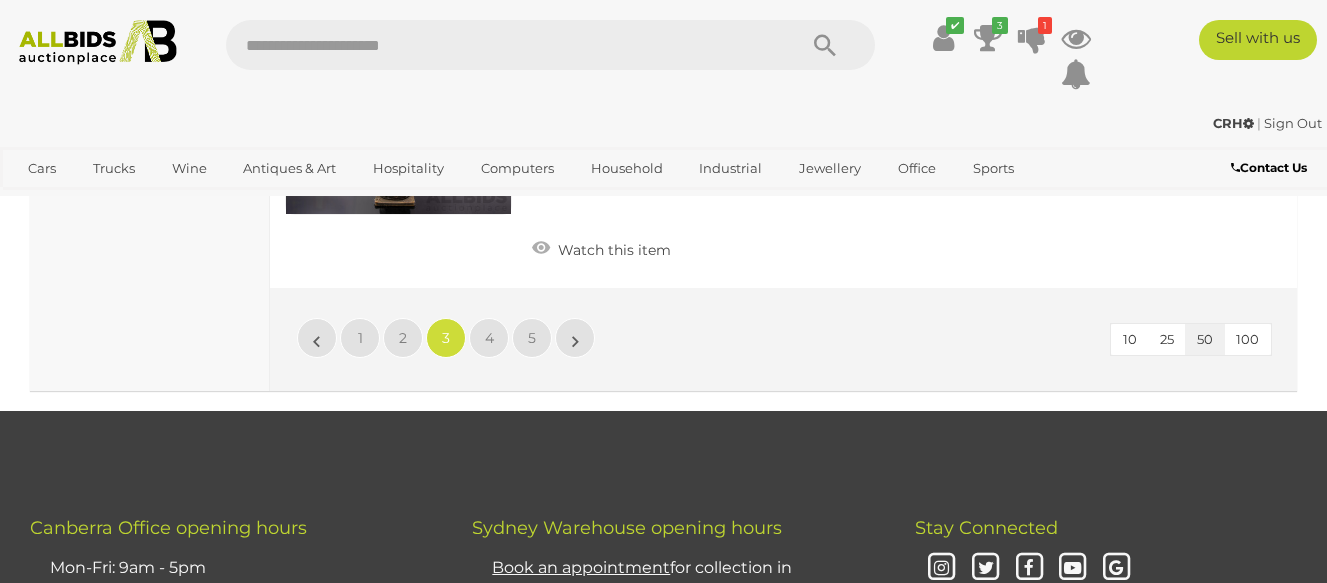 scroll, scrollTop: 15889, scrollLeft: 0, axis: vertical 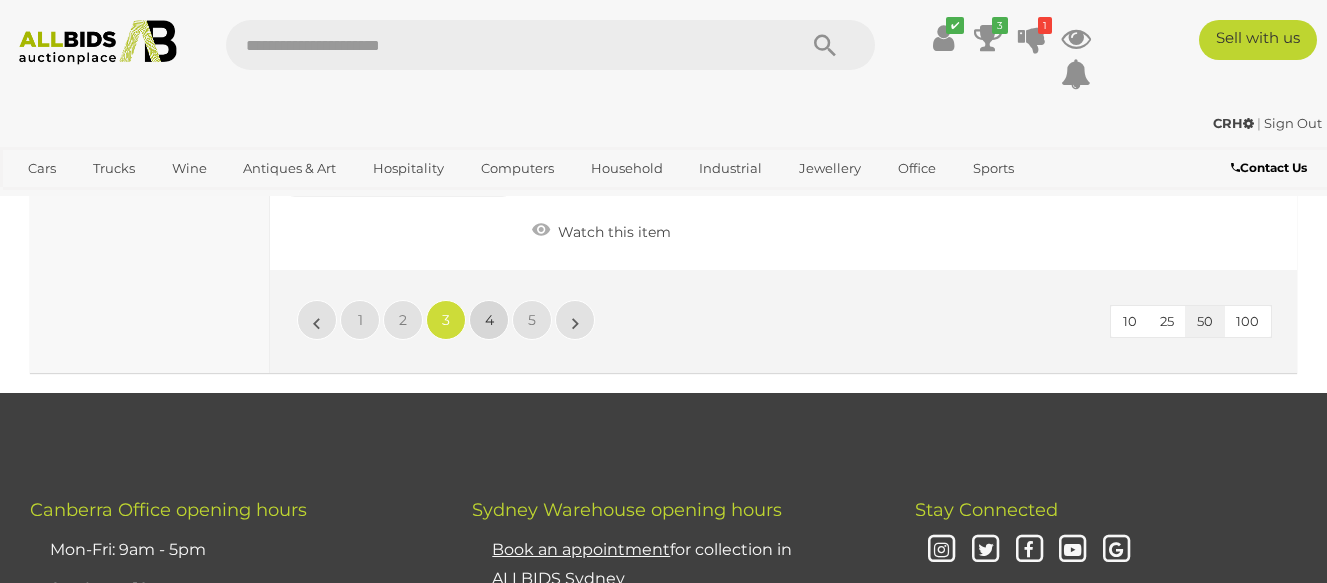 click on "4" at bounding box center [317, 320] 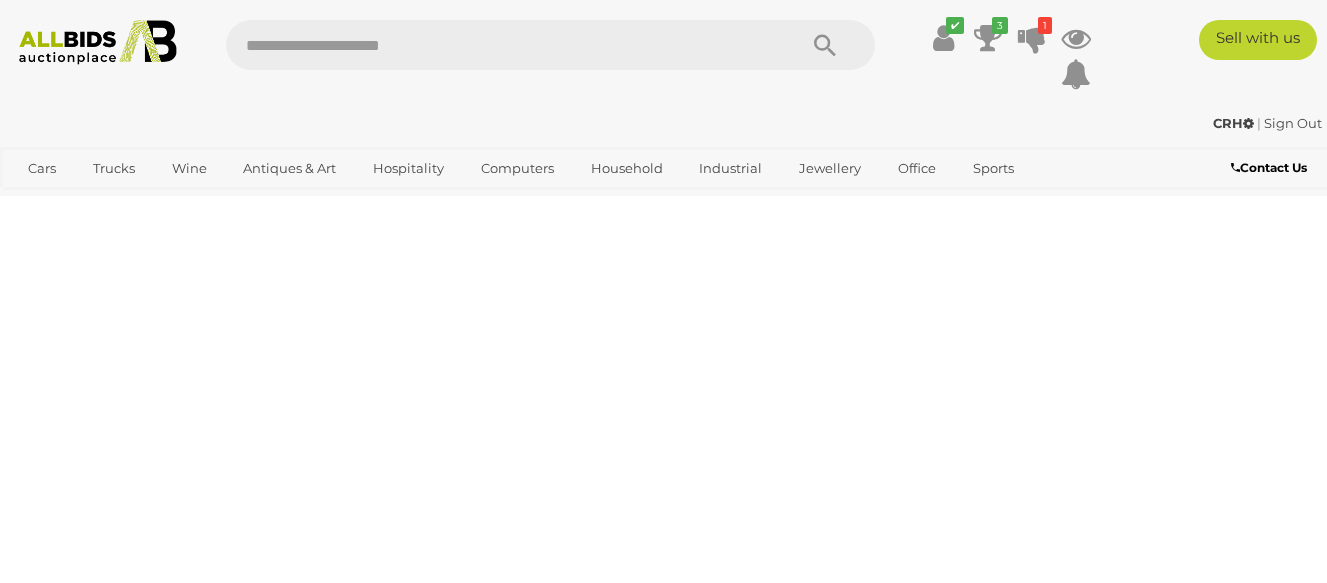scroll, scrollTop: 289, scrollLeft: 0, axis: vertical 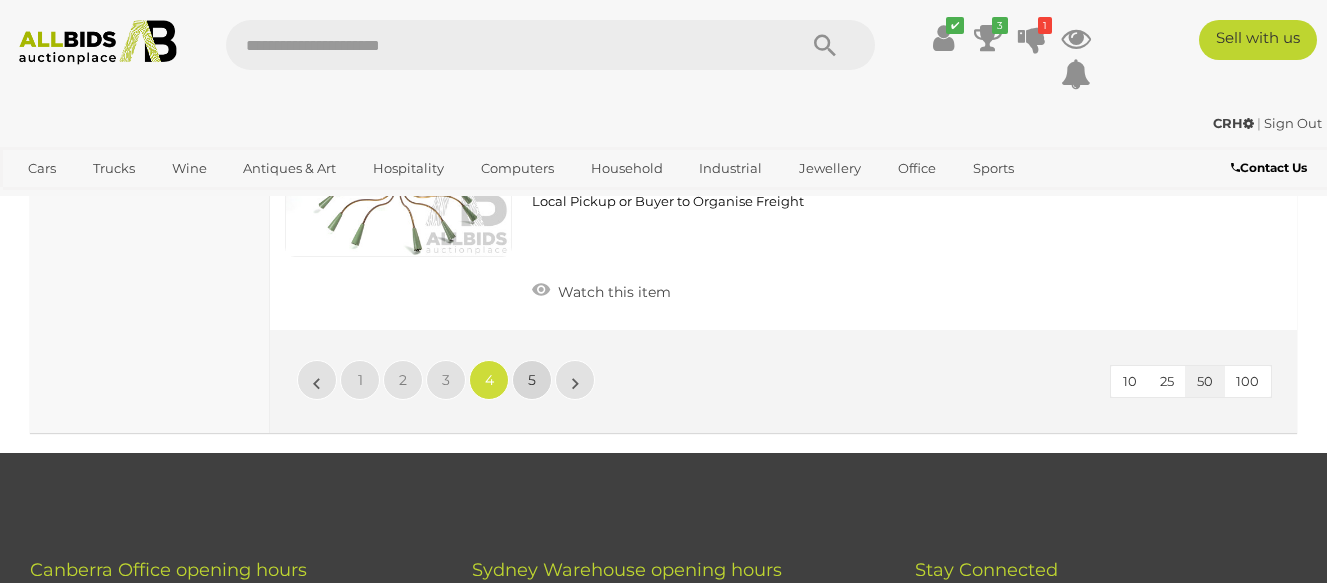 click on "5" at bounding box center [360, 380] 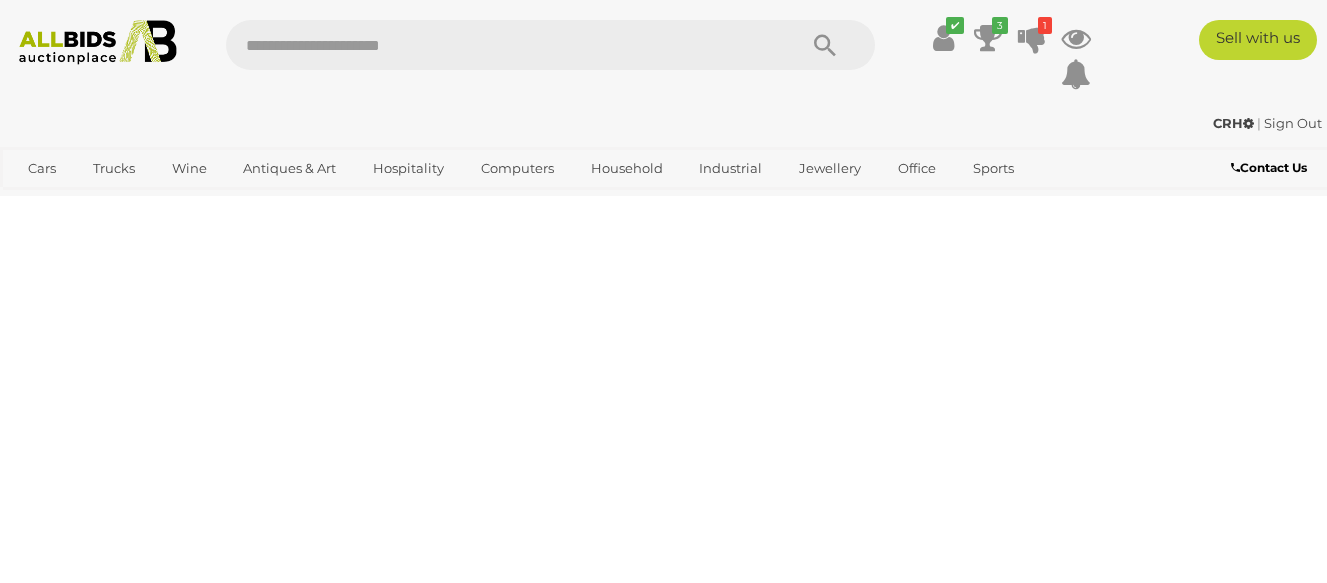 scroll, scrollTop: 289, scrollLeft: 0, axis: vertical 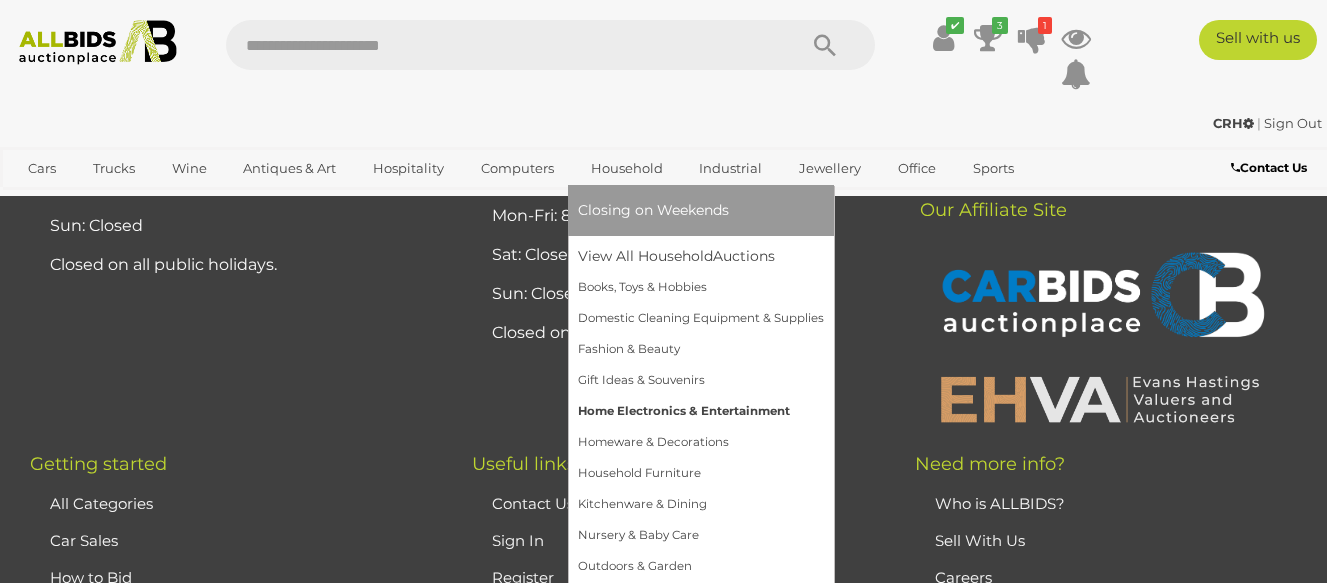 click on "Home Electronics & Entertainment" at bounding box center [701, 411] 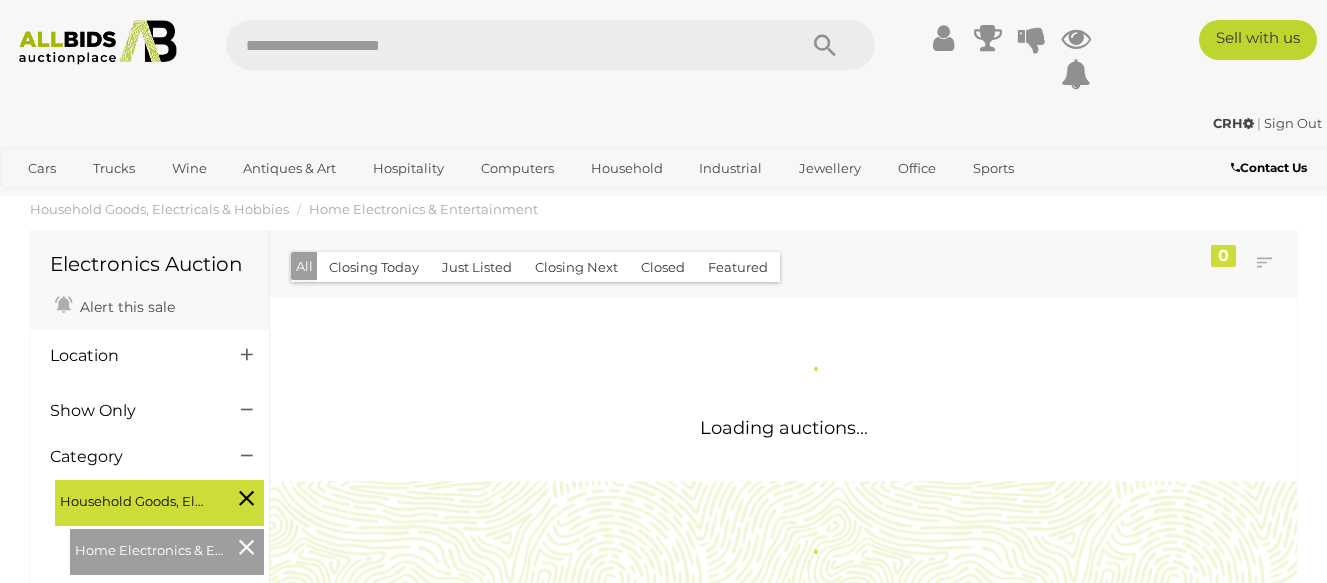 scroll, scrollTop: 0, scrollLeft: 0, axis: both 